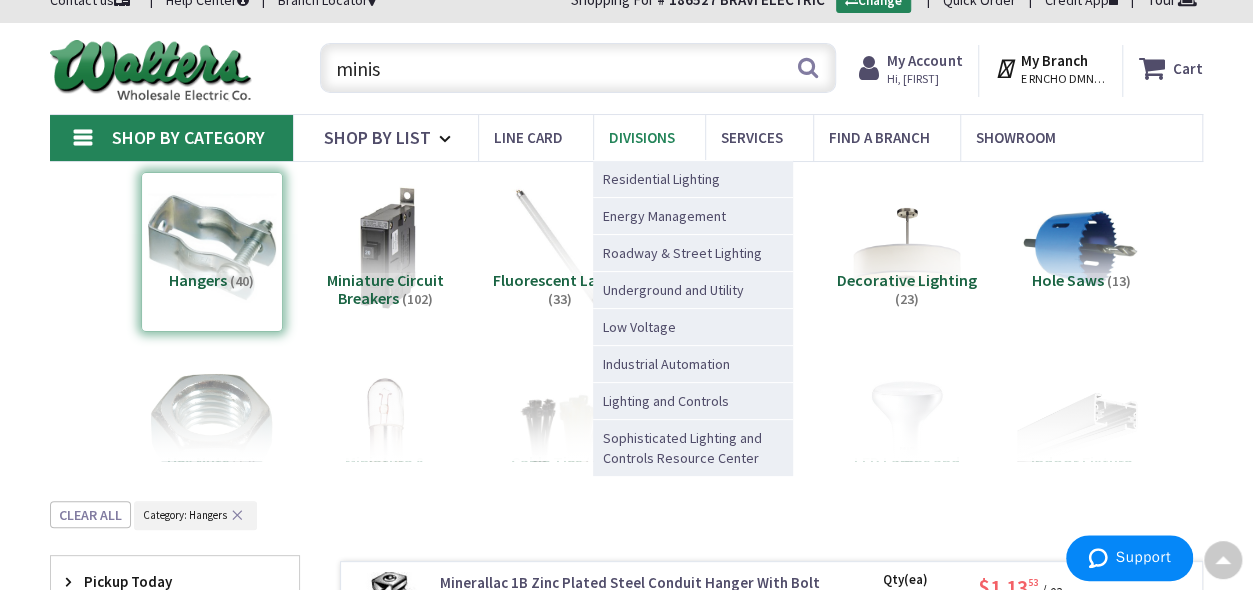 scroll, scrollTop: 0, scrollLeft: 0, axis: both 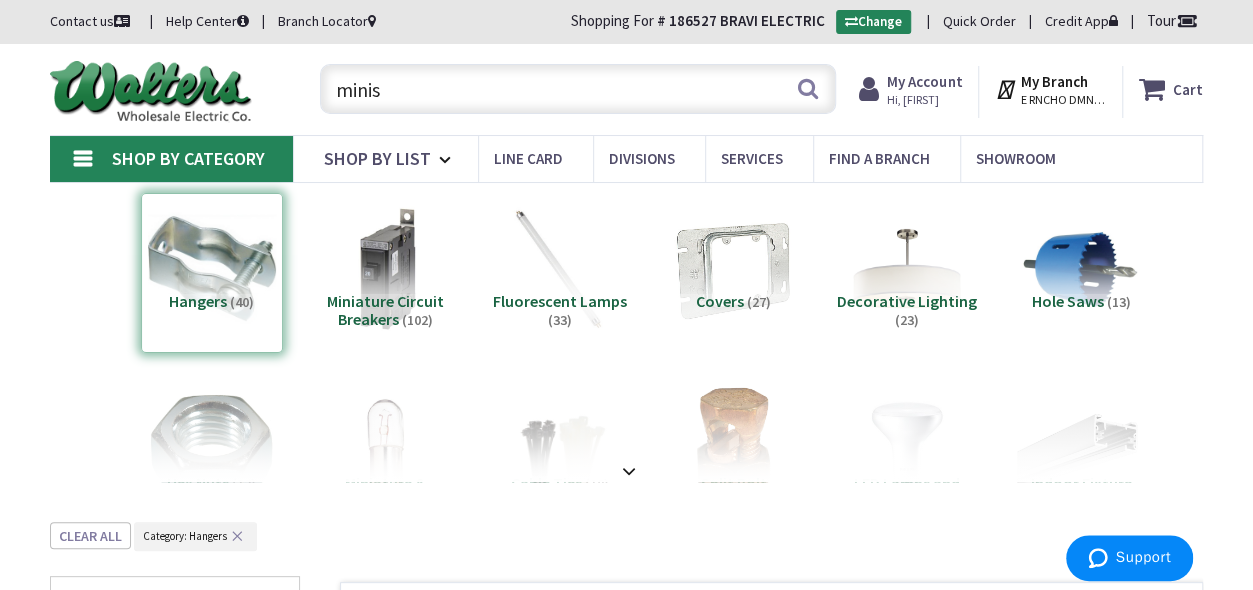 drag, startPoint x: 541, startPoint y: 90, endPoint x: -6, endPoint y: 71, distance: 547.3299 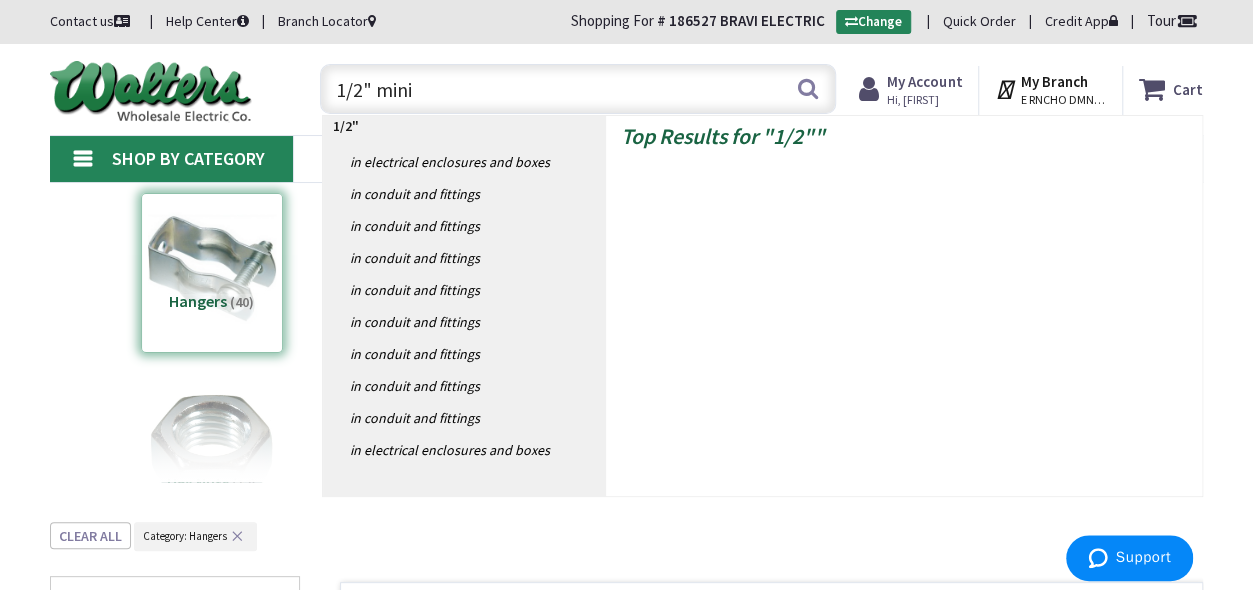 type on "1/2" minis" 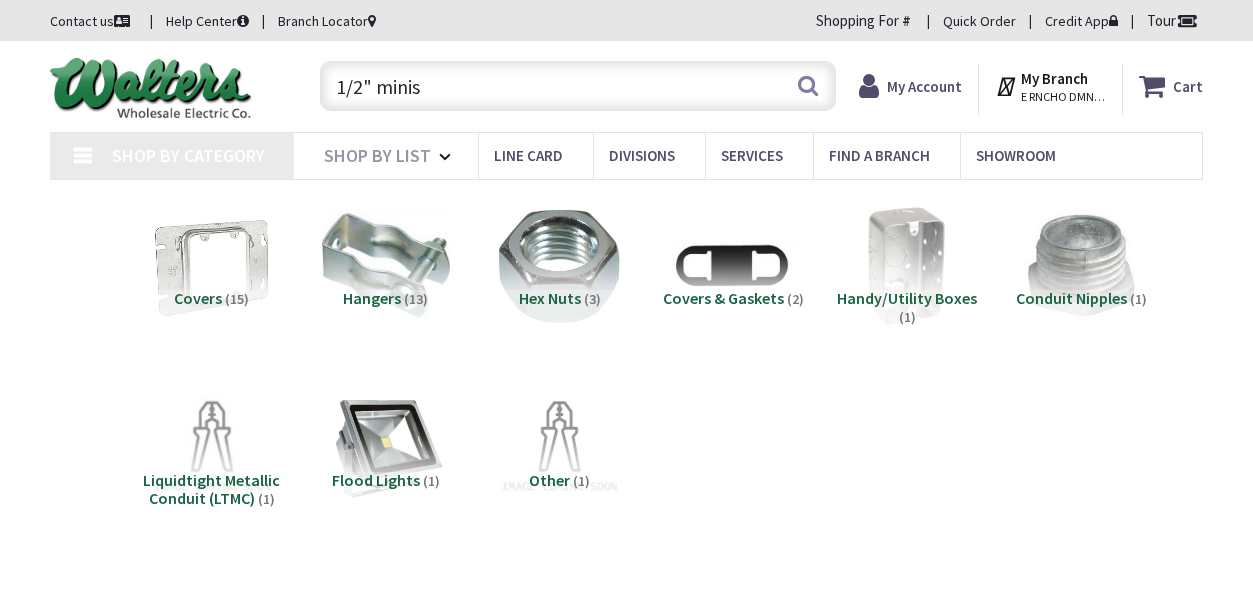 scroll, scrollTop: 0, scrollLeft: 0, axis: both 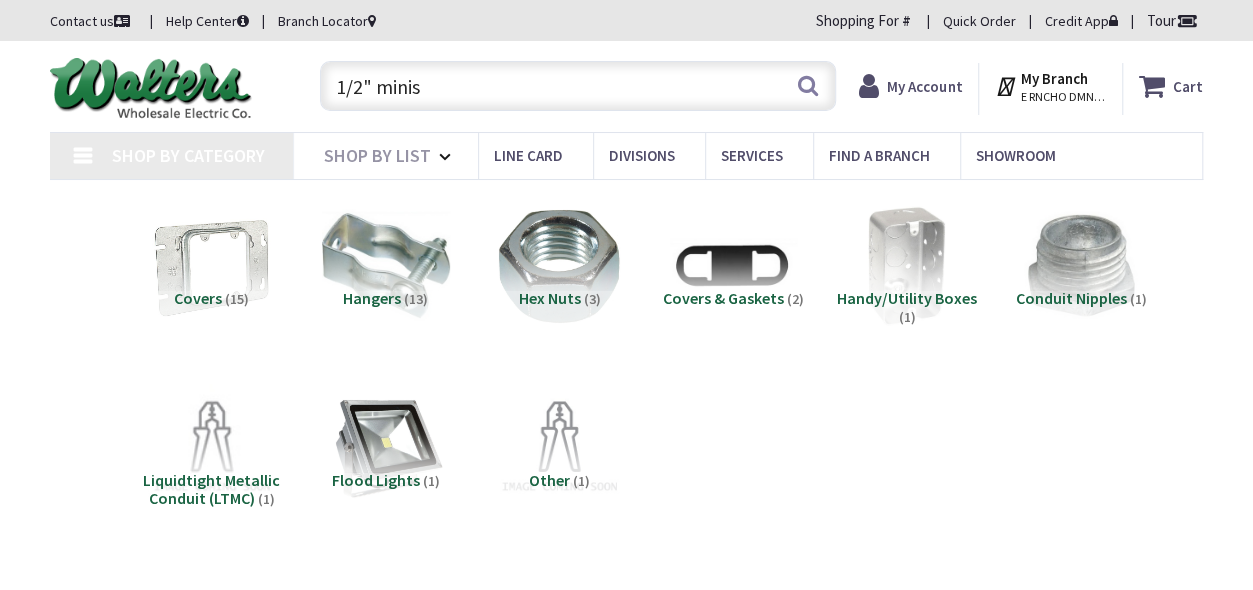 type on "[STREET], [CITY], [STATE] [POSTAL_CODE], USA" 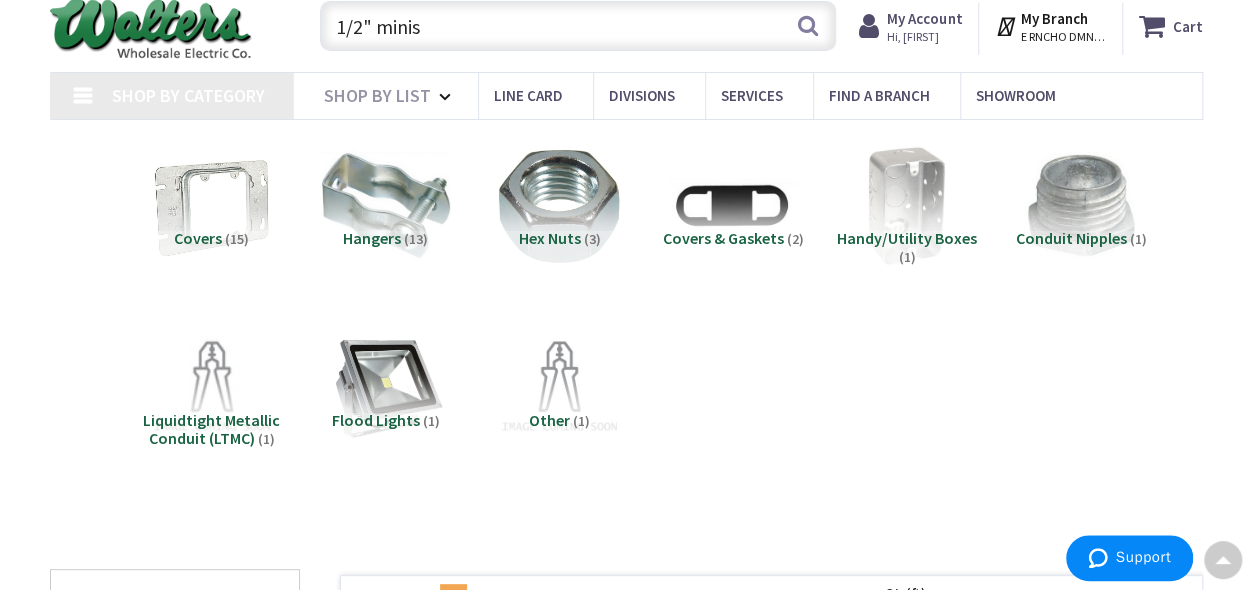 scroll, scrollTop: 0, scrollLeft: 0, axis: both 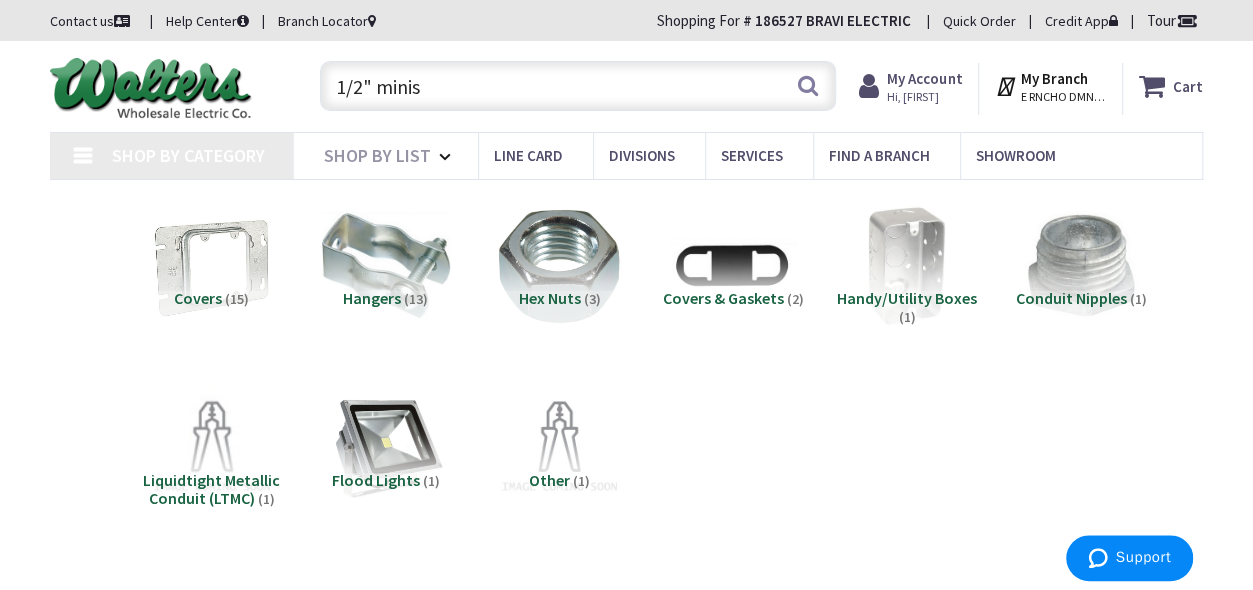 drag, startPoint x: 430, startPoint y: 86, endPoint x: 114, endPoint y: 108, distance: 316.7649 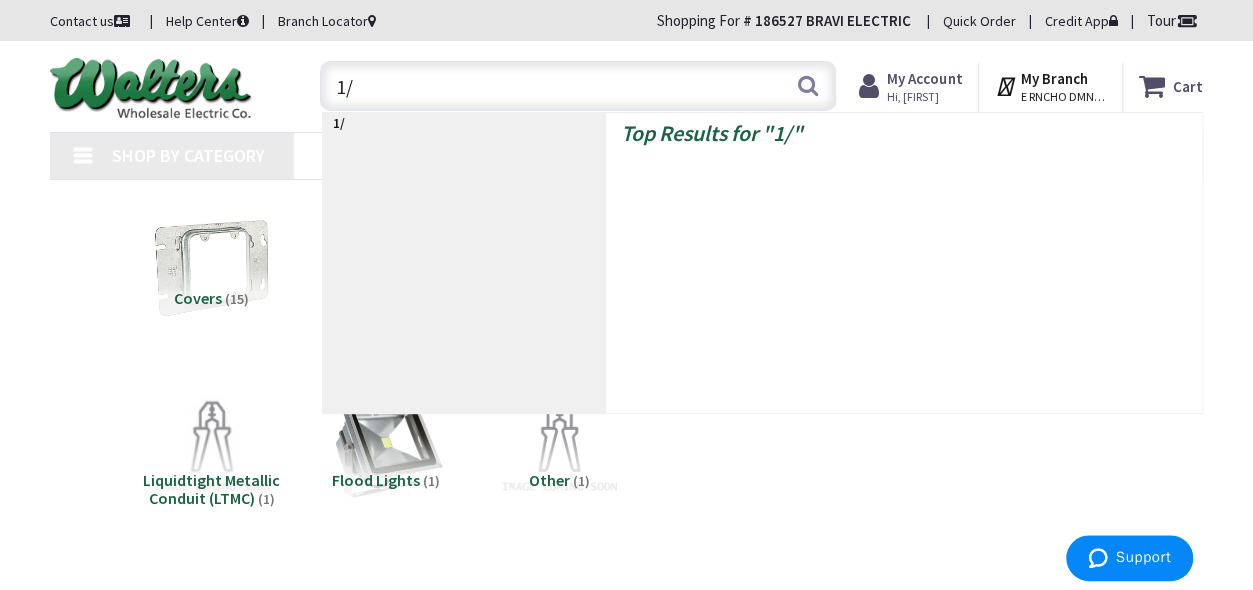 scroll, scrollTop: 0, scrollLeft: 0, axis: both 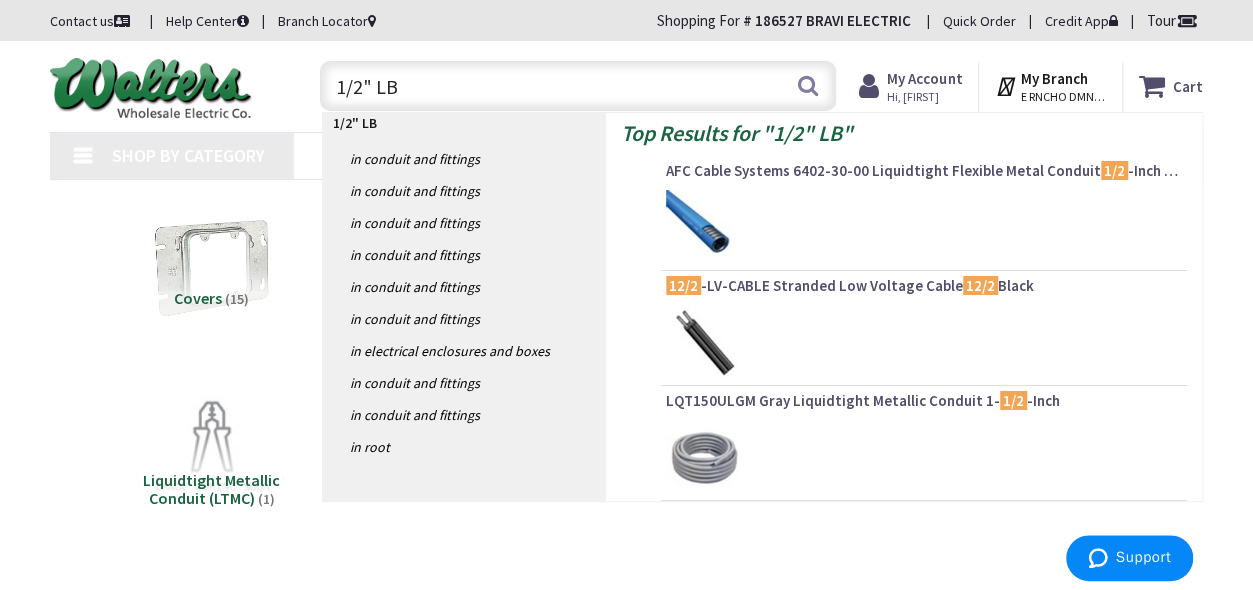 type on "1/2" LBs" 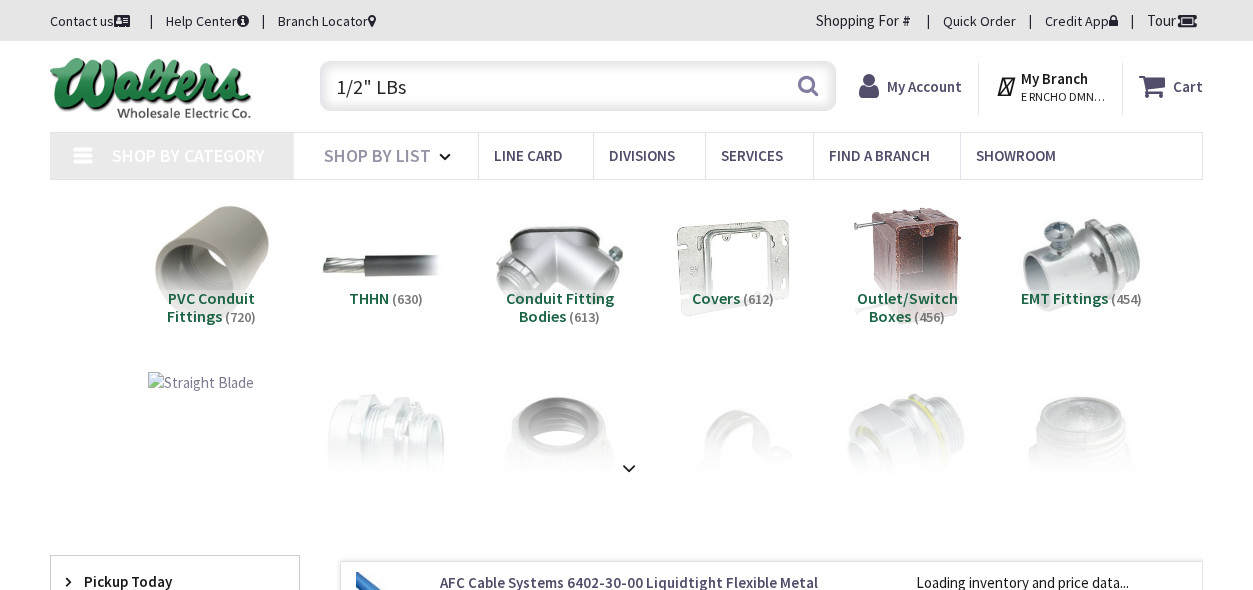 scroll, scrollTop: 0, scrollLeft: 0, axis: both 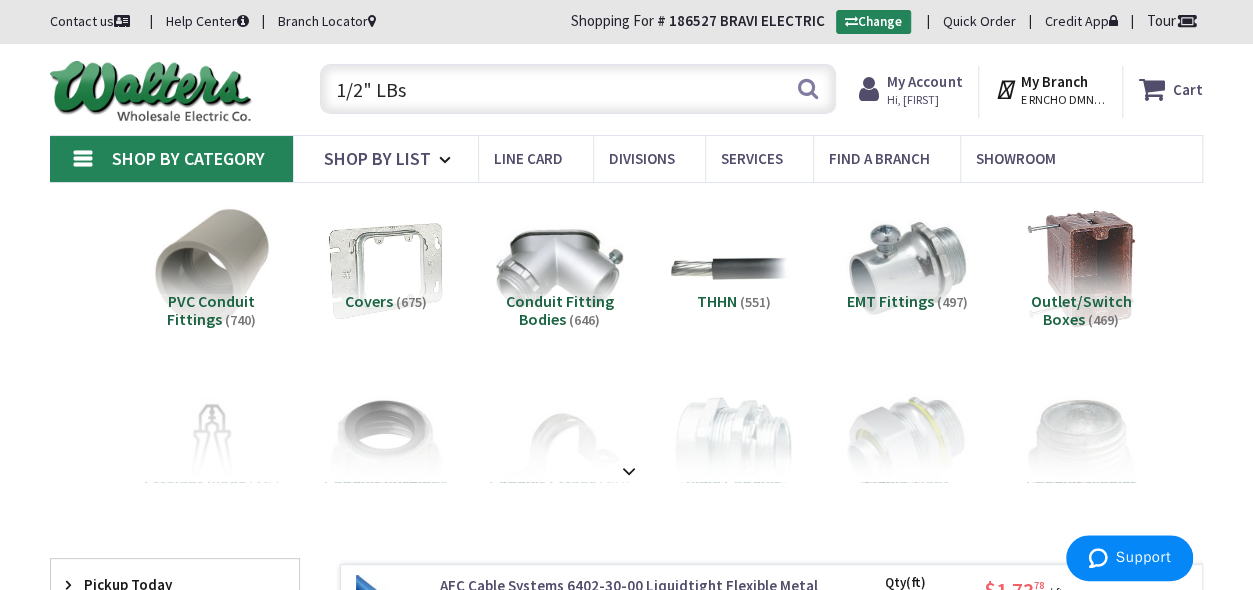 click on "1/2" LBs" at bounding box center (578, 89) 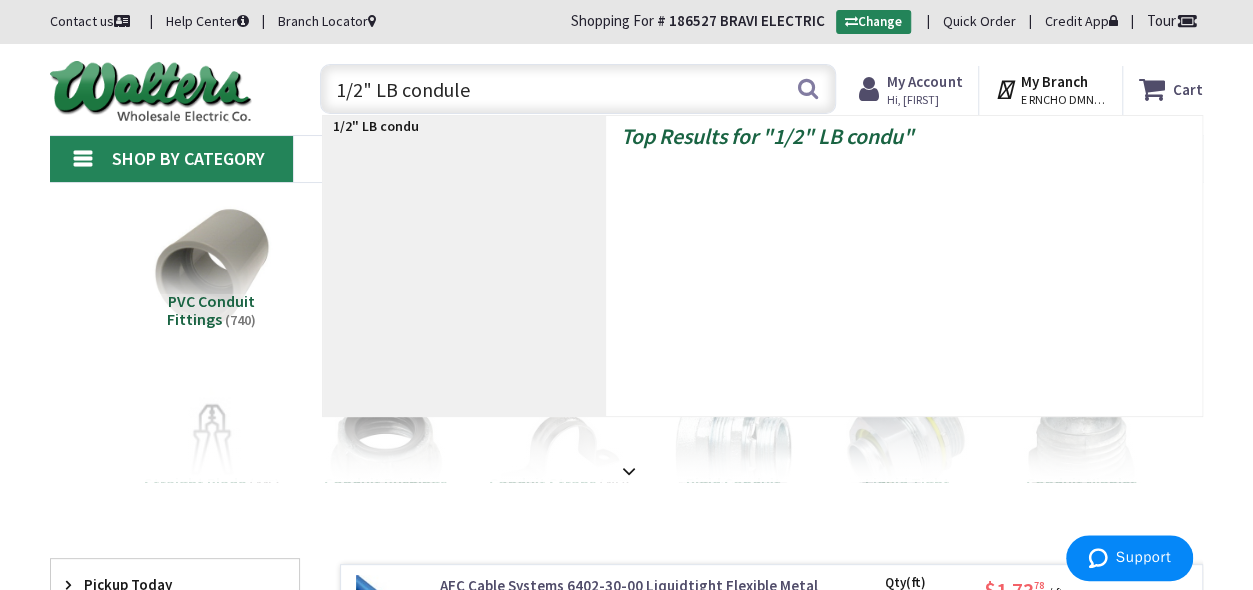 type on "1/2" LB condulet" 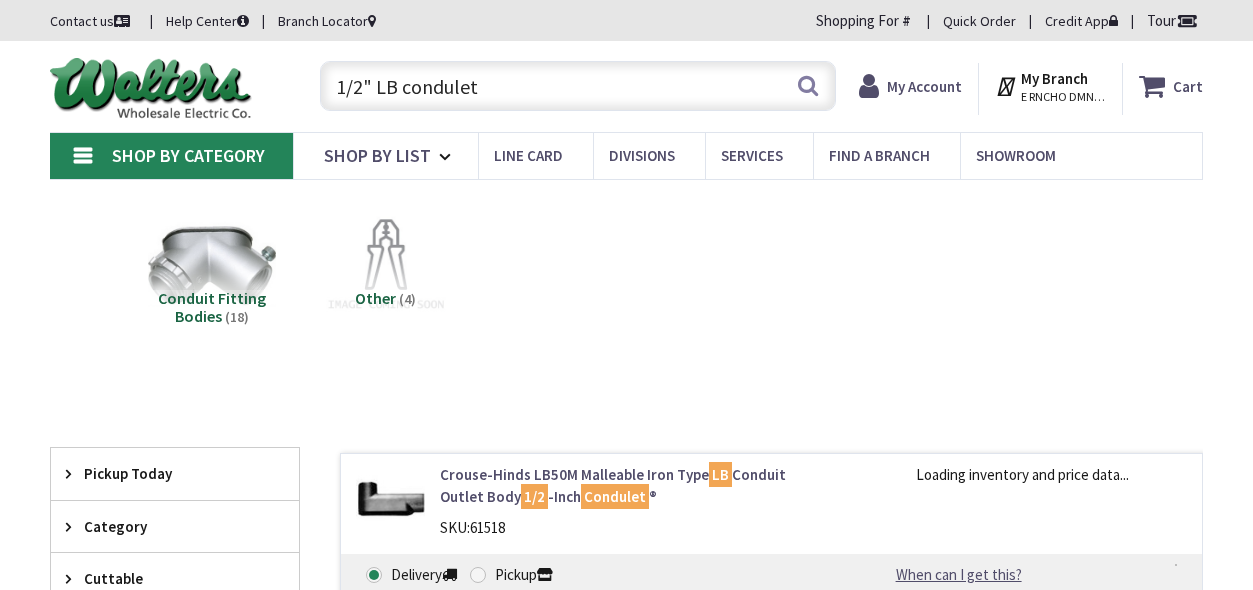 scroll, scrollTop: 0, scrollLeft: 0, axis: both 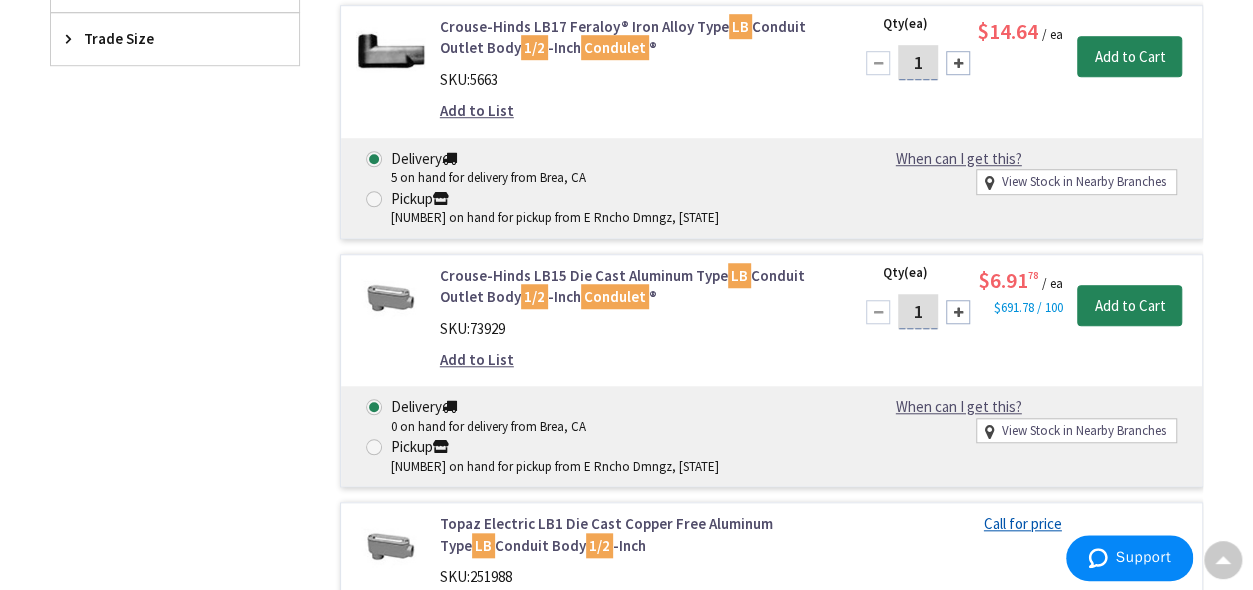 click on "Filters
22 items
Pickup Today
E Rncho Dmngz (0 mi)   (2)   Long Beach (5.11 mi)   (2)   Torrance (6.59 mi)   (1)   Commerce (9.03 mi)   (1)   Santa Fe Springs (9.46 mi)   (2)   Cerritos (9.8 mi)   (2)   Los Angeles (10.94 mi)   (1)   Westminster (13.78 mi)   (1)   Brea (17.58 mi)   (4)   Irwindale (19.36 mi)   (4)   Anaheim (19.84 mi)   (1)   Pasadena (20.84 mi)   (2)   Costa Mesa (22.13 mi)   (1)   San Dimas (28.58 mi)   (2)   Canoga Park (33.31 mi)   (2)   Corona (34.87 mi)   (3)   Rancho Cucamonga (40 mi)   (1)   Valencia (45.27 mi)   (1)   Newbury Park (47.28 mi)   (2)   Riverside (49.63 mi)   (1)   Redlands (57.29 mi)   (1)   Victorville (66.84 mi)   (3)   Escondido (81.1 mi)   (1)
close
Pickup Today
Category" at bounding box center (175, 373) 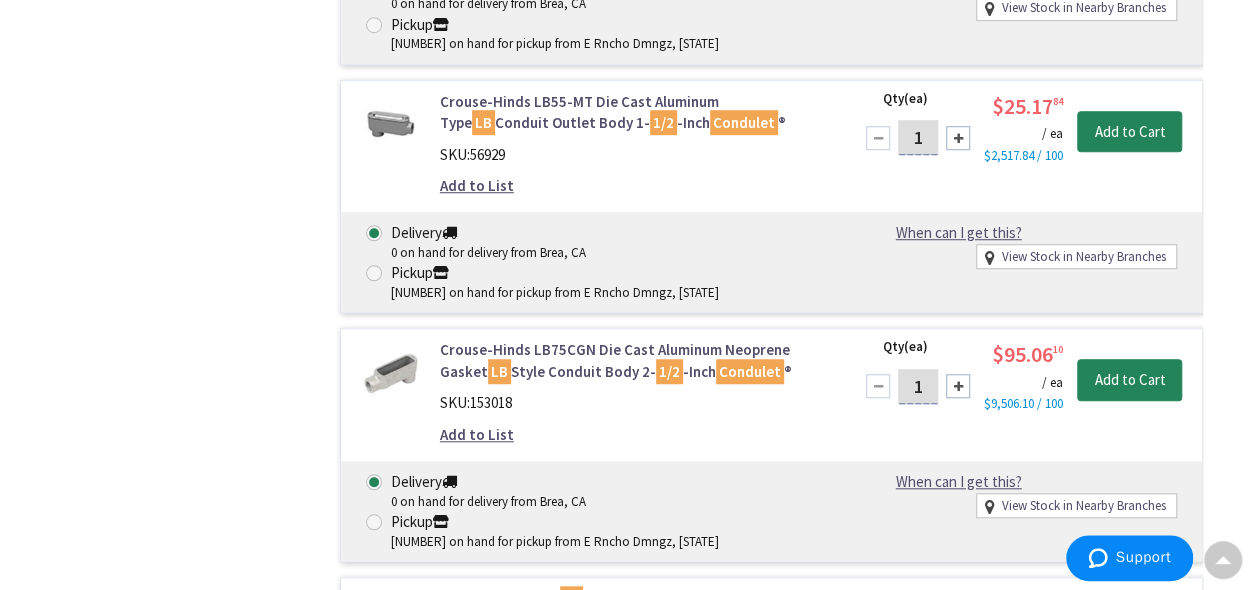 scroll, scrollTop: 4800, scrollLeft: 0, axis: vertical 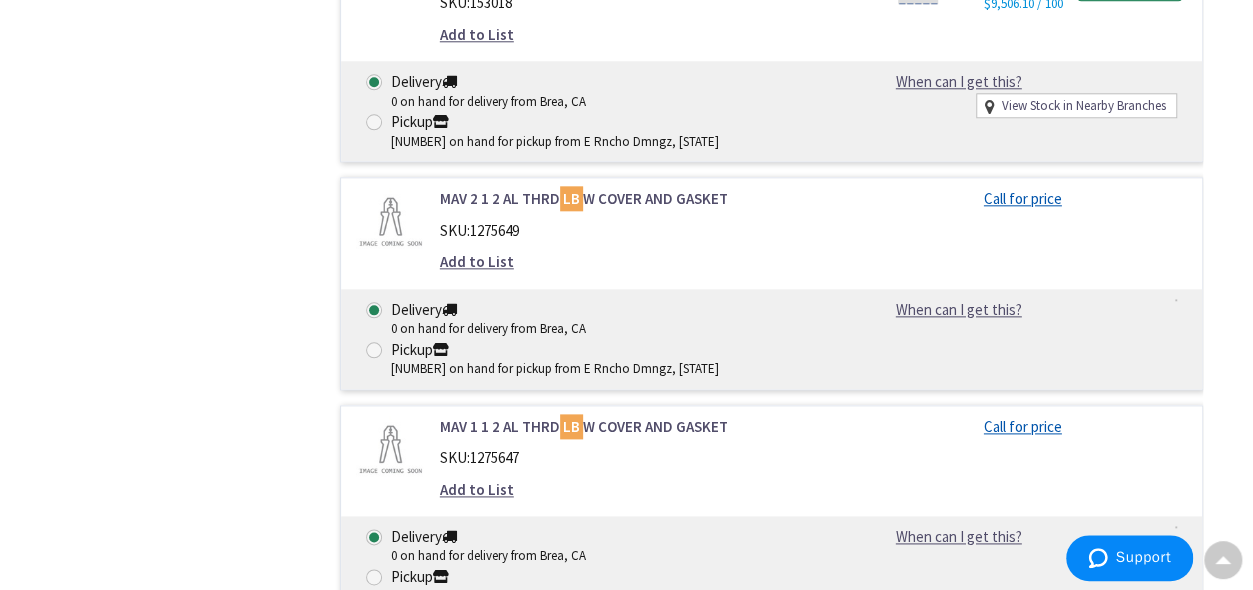 click on "Filters
22 items
Pickup Today
E Rncho Dmngz (0 mi)   (2)   Long Beach (5.11 mi)   (2)   Torrance (6.59 mi)   (1)   Commerce (9.03 mi)   (1)   Santa Fe Springs (9.46 mi)   (2)   Cerritos (9.8 mi)   (2)   Los Angeles (10.94 mi)   (1)   Westminster (13.78 mi)   (1)   Brea (17.58 mi)   (4)   Irwindale (19.36 mi)   (4)   Anaheim (19.84 mi)   (1)   Pasadena (20.84 mi)   (2)   Costa Mesa (22.13 mi)   (1)   San Dimas (28.58 mi)   (2)   Canoga Park (33.31 mi)   (2)   Corona (34.87 mi)   (3)   Rancho Cucamonga (40 mi)   (1)   Valencia (45.27 mi)   (1)   Newbury Park (47.28 mi)   (2)   Riverside (49.63 mi)   (1)   Redlands (57.29 mi)   (1)   Victorville (66.84 mi)   (3)   Escondido (81.1 mi)   (1)
close
Pickup Today
Category" at bounding box center [175, -1861] 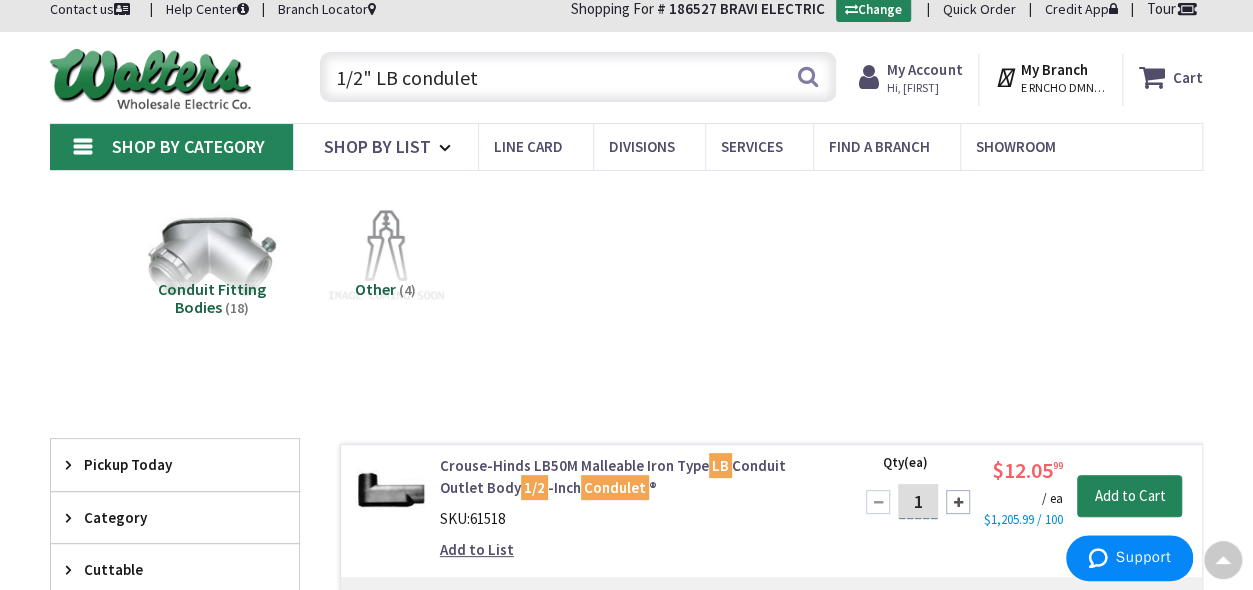 scroll, scrollTop: 0, scrollLeft: 0, axis: both 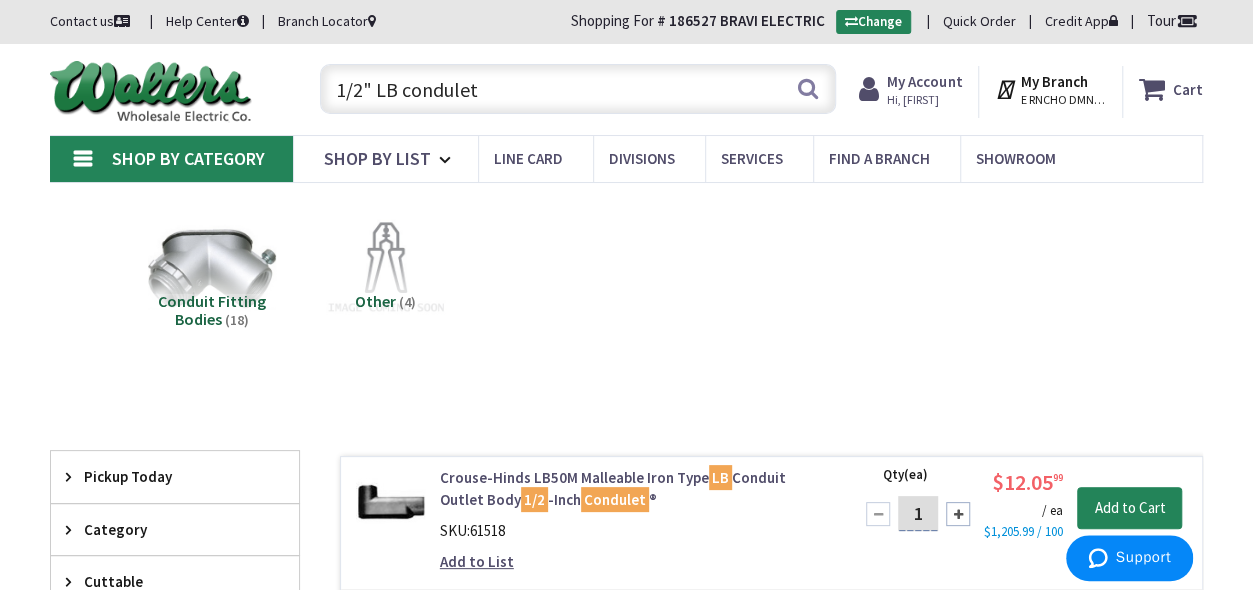 drag, startPoint x: 533, startPoint y: 84, endPoint x: 0, endPoint y: 188, distance: 543.0516 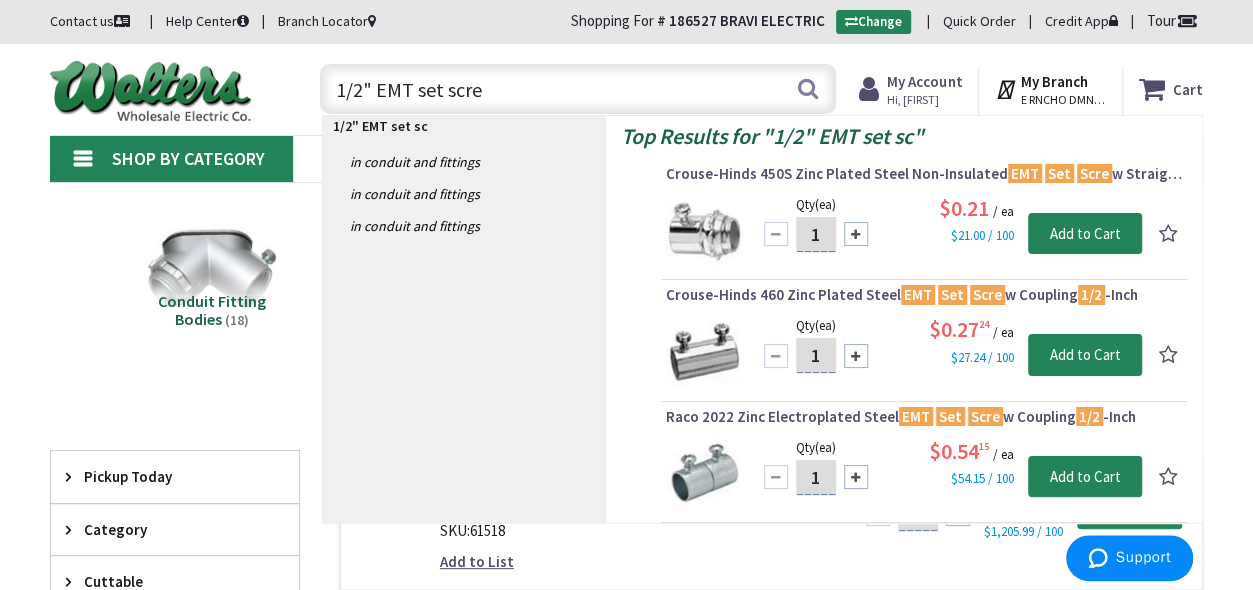 type on "1/2" EMT set screw" 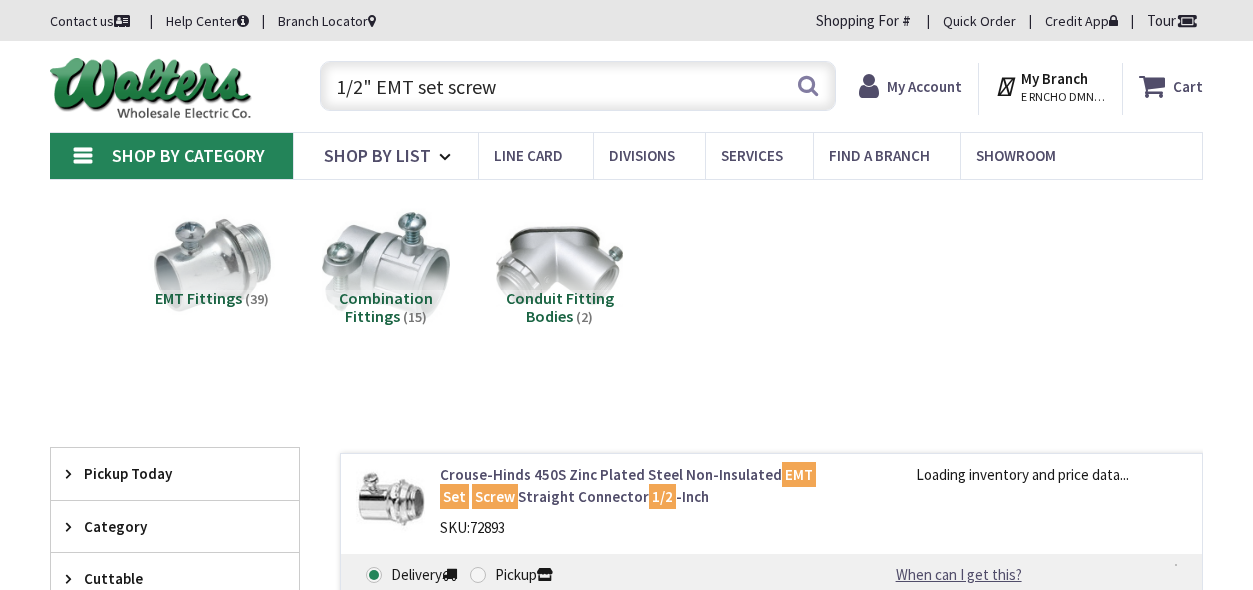 scroll, scrollTop: 0, scrollLeft: 0, axis: both 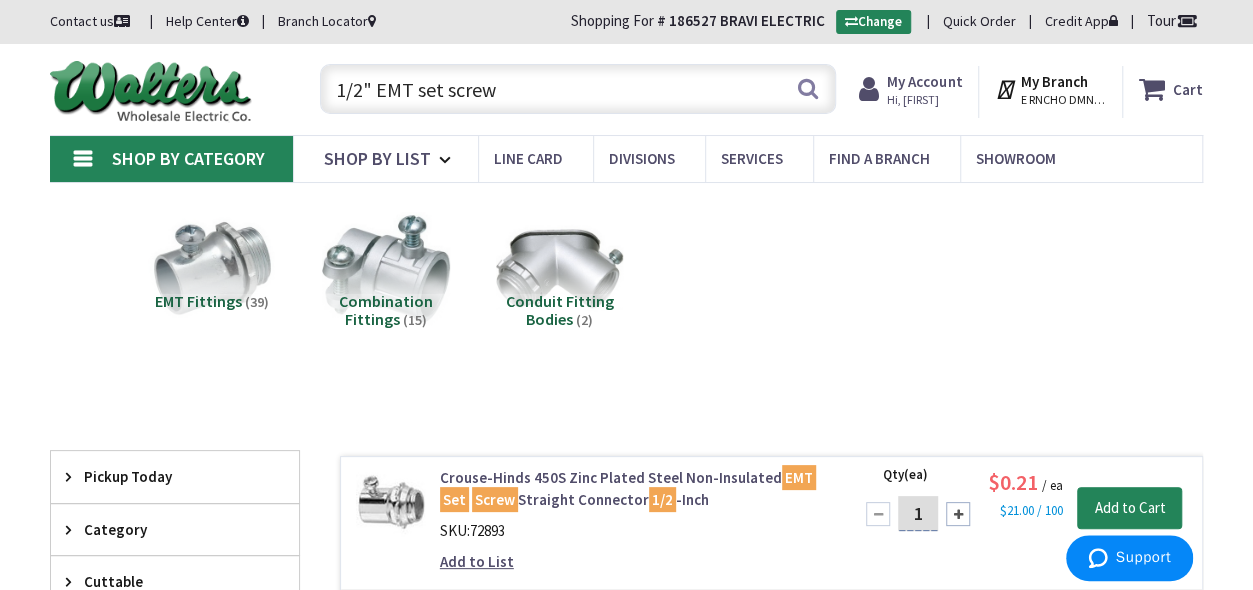 click on "EMT Fittings
(39)
Combination Fittings
(15)
Conduit Fitting Bodies
(2)" at bounding box center (626, 278) 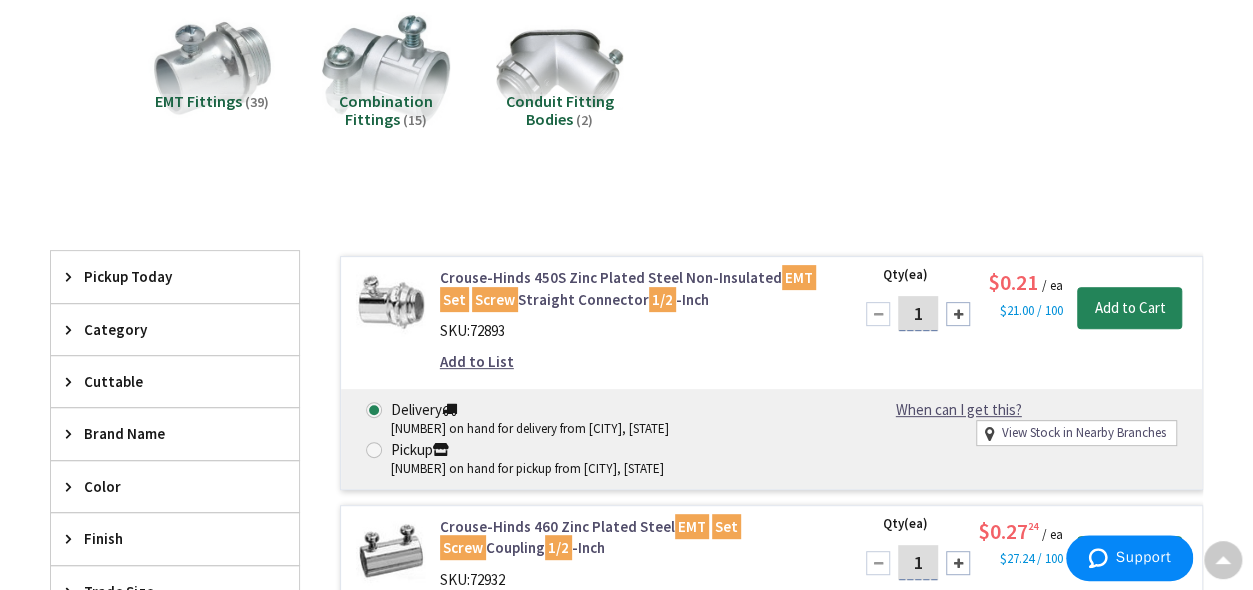 scroll, scrollTop: 0, scrollLeft: 0, axis: both 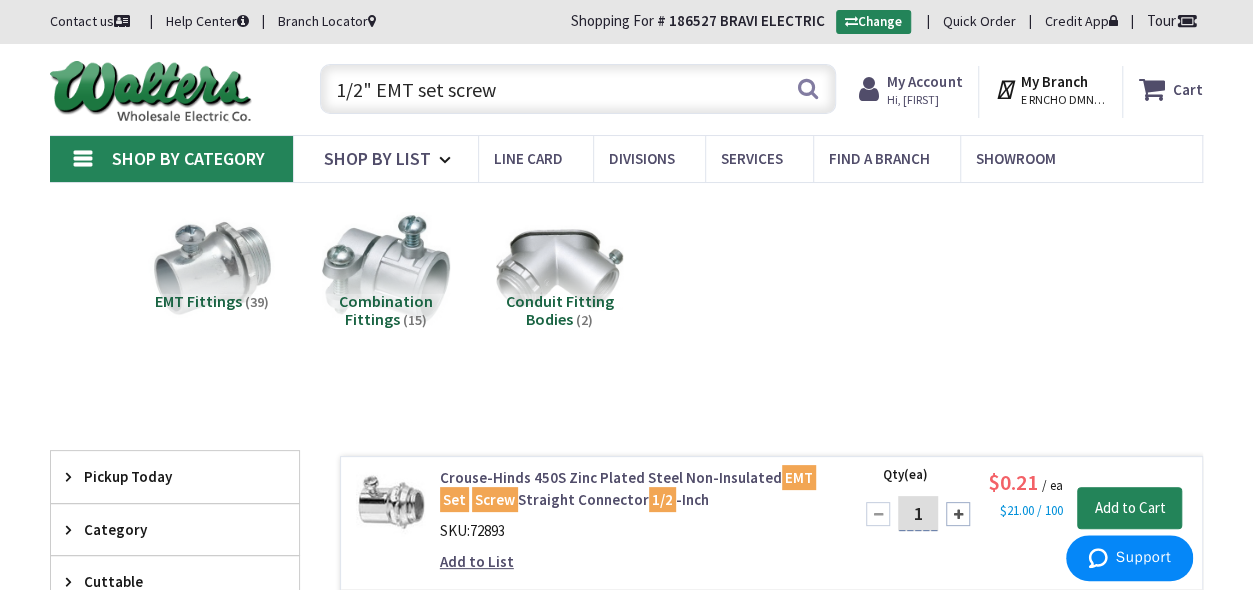 click on "1/2" EMT set screw" at bounding box center [578, 89] 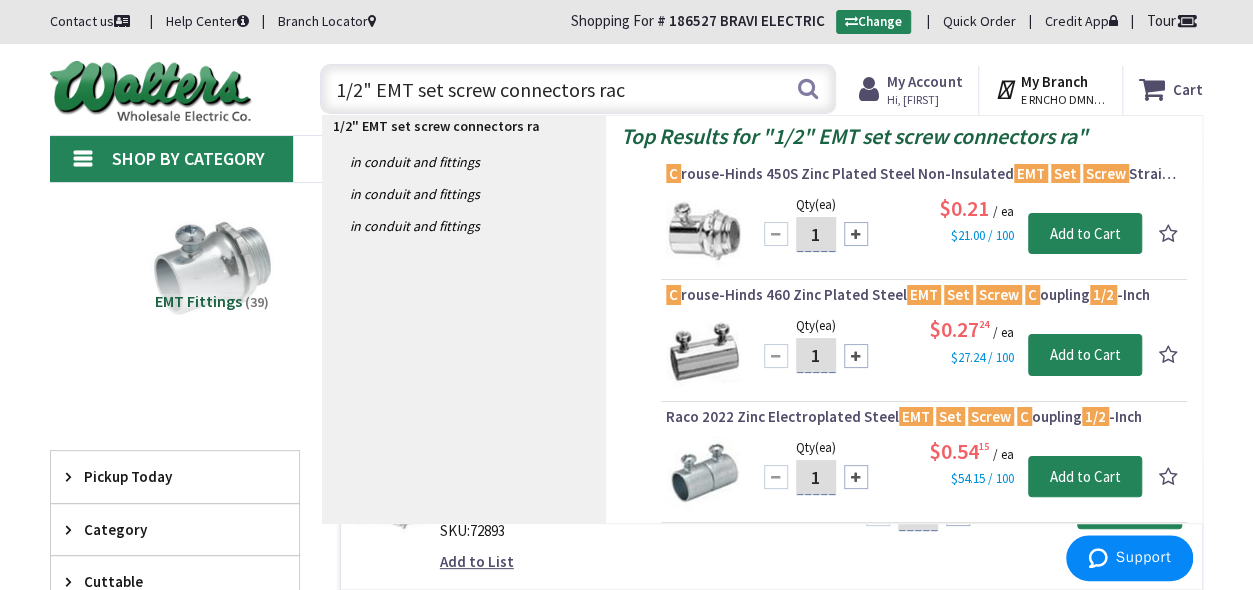 type on "1/2" EMT set screw connectors raco" 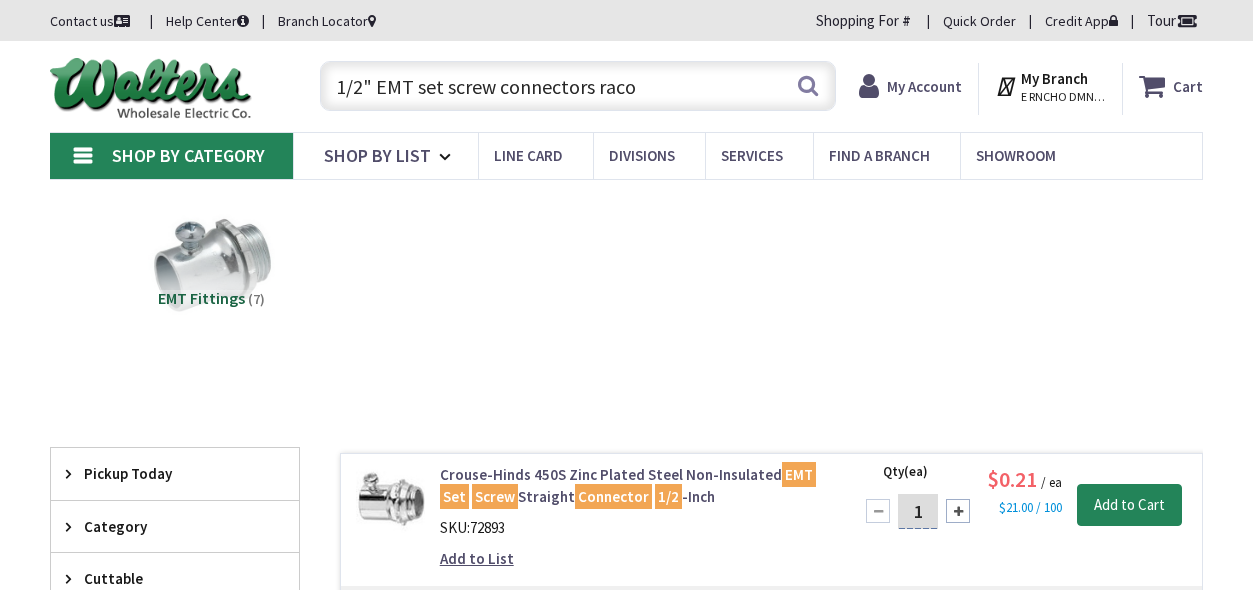 scroll, scrollTop: 0, scrollLeft: 0, axis: both 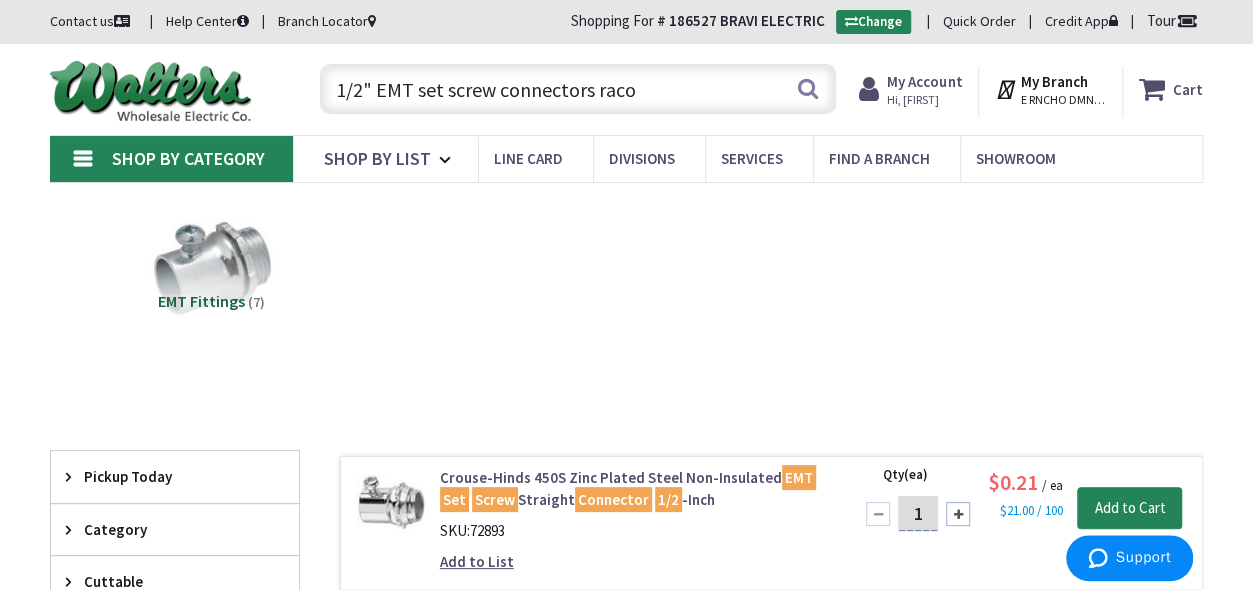 drag, startPoint x: 492, startPoint y: 88, endPoint x: 414, endPoint y: 98, distance: 78.63841 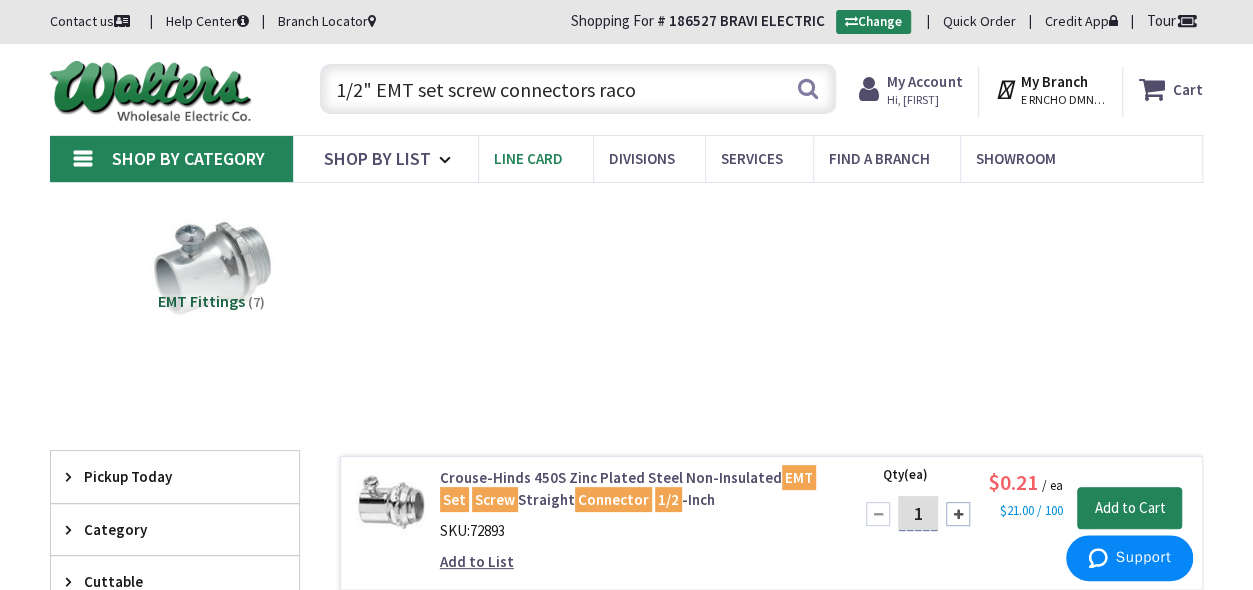 type on "1/2" EMT  connectors raco" 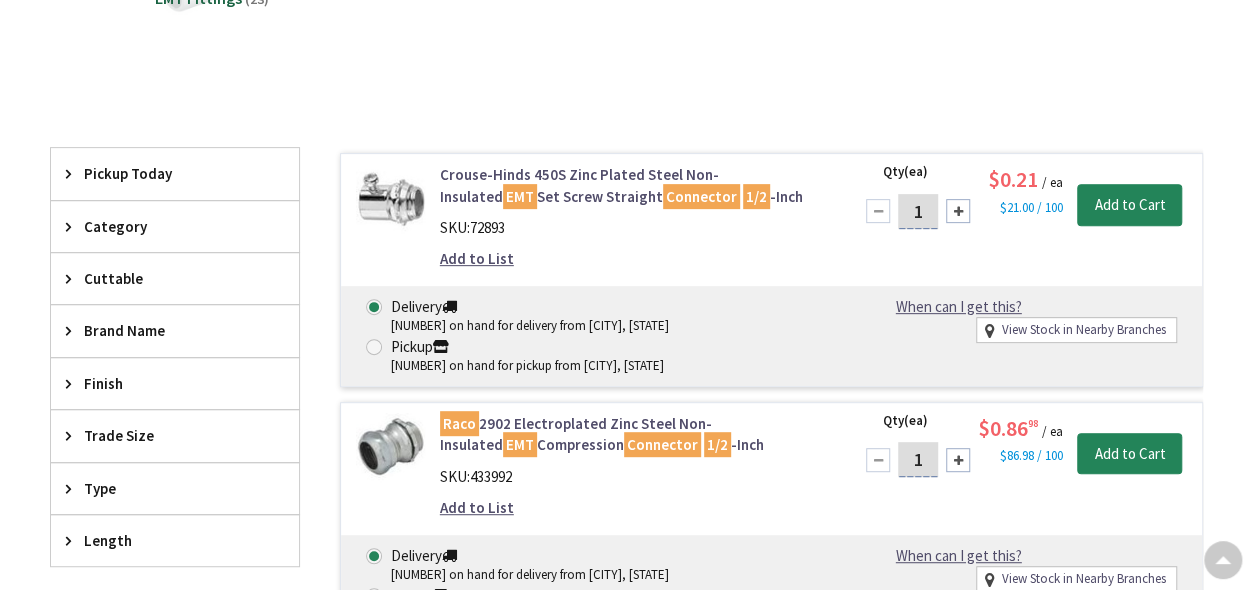 scroll, scrollTop: 523, scrollLeft: 0, axis: vertical 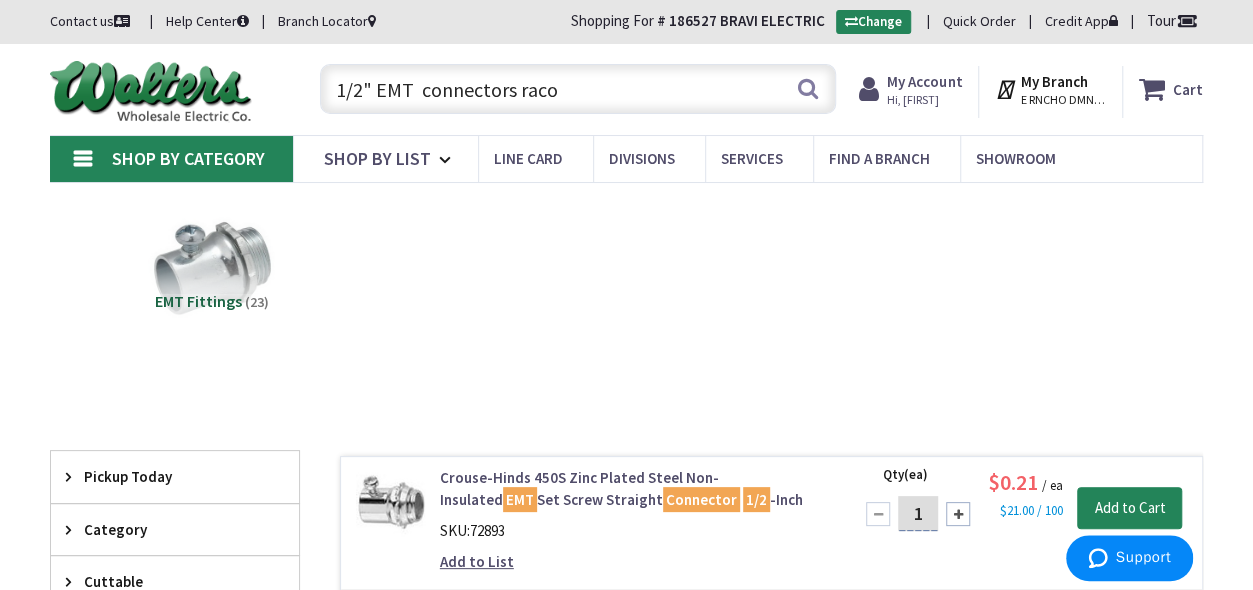 click on "1/2" EMT  connectors raco" at bounding box center (578, 89) 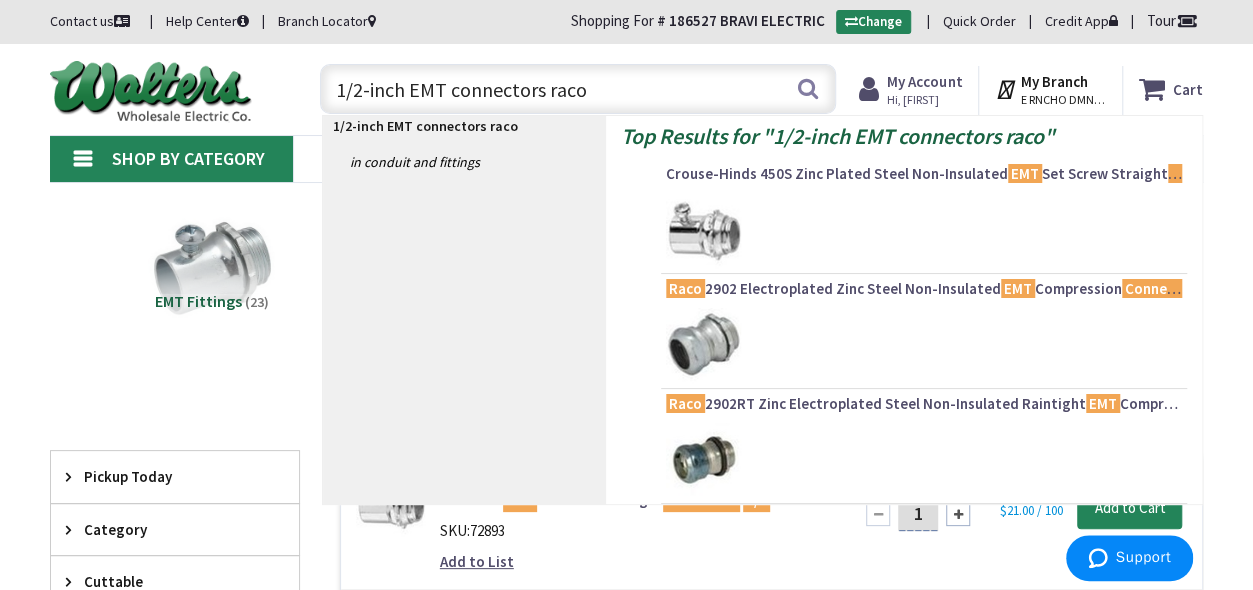 type on "1/2-inch  EMT  connectors raco" 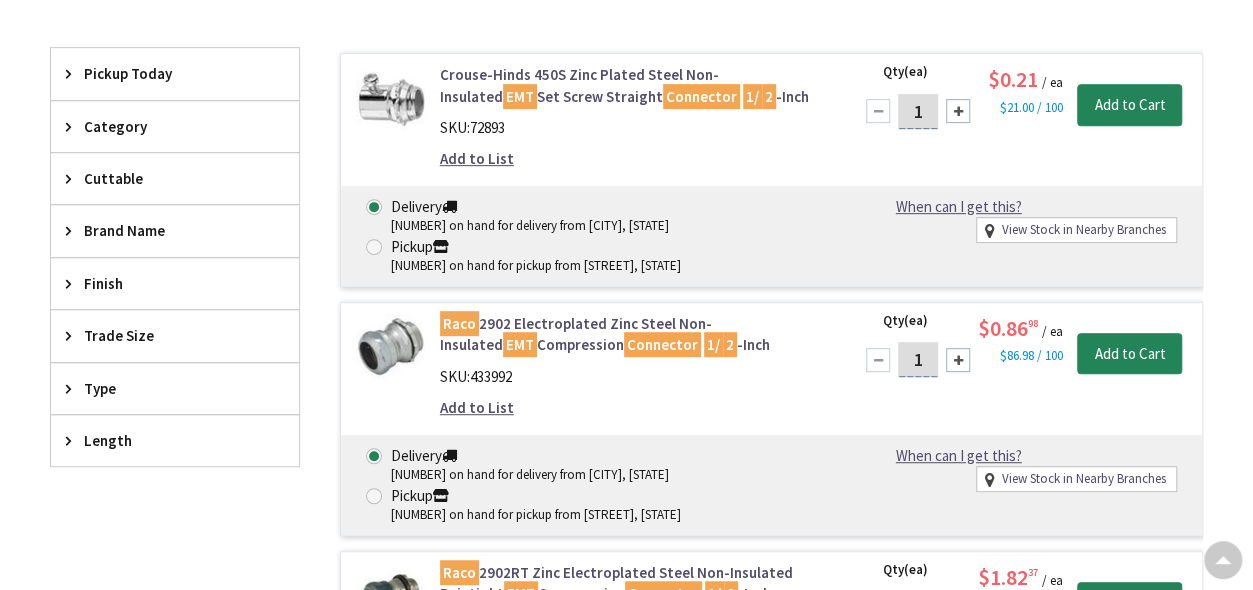 scroll, scrollTop: 700, scrollLeft: 0, axis: vertical 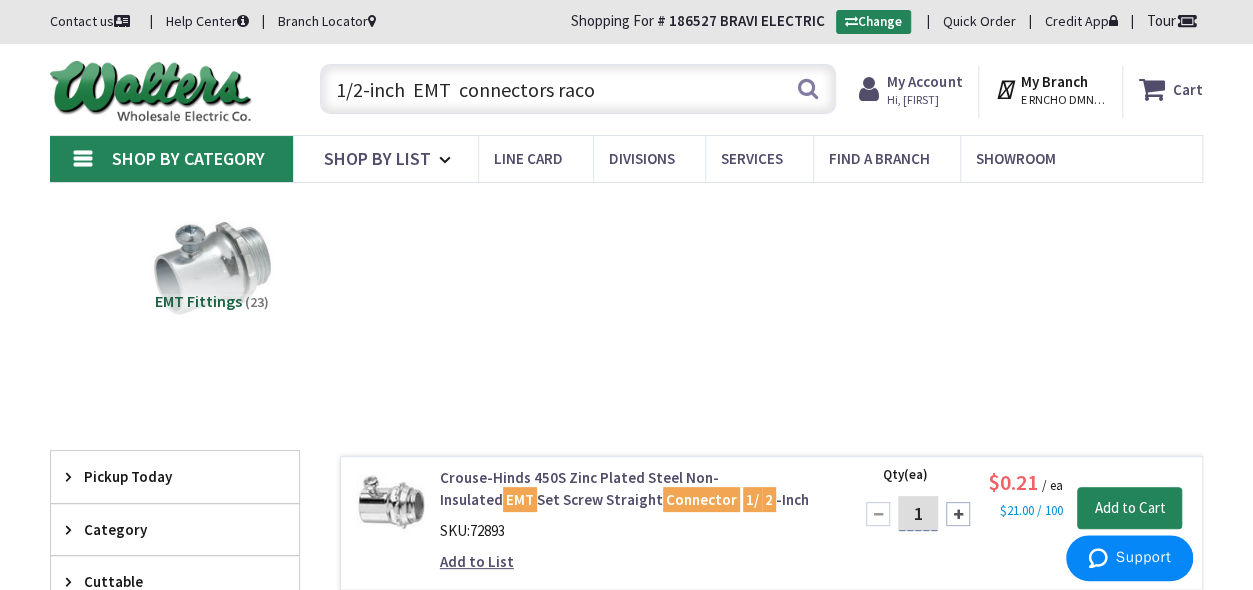 drag, startPoint x: 600, startPoint y: 89, endPoint x: 18, endPoint y: 147, distance: 584.8829 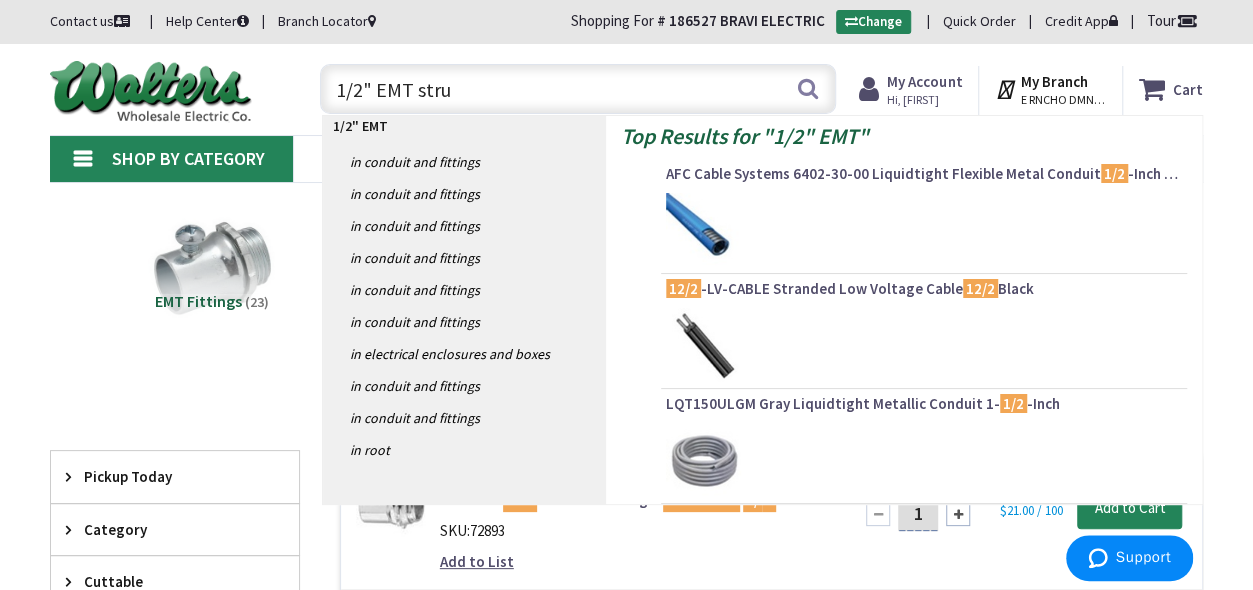 type on "1/2" EMT strut" 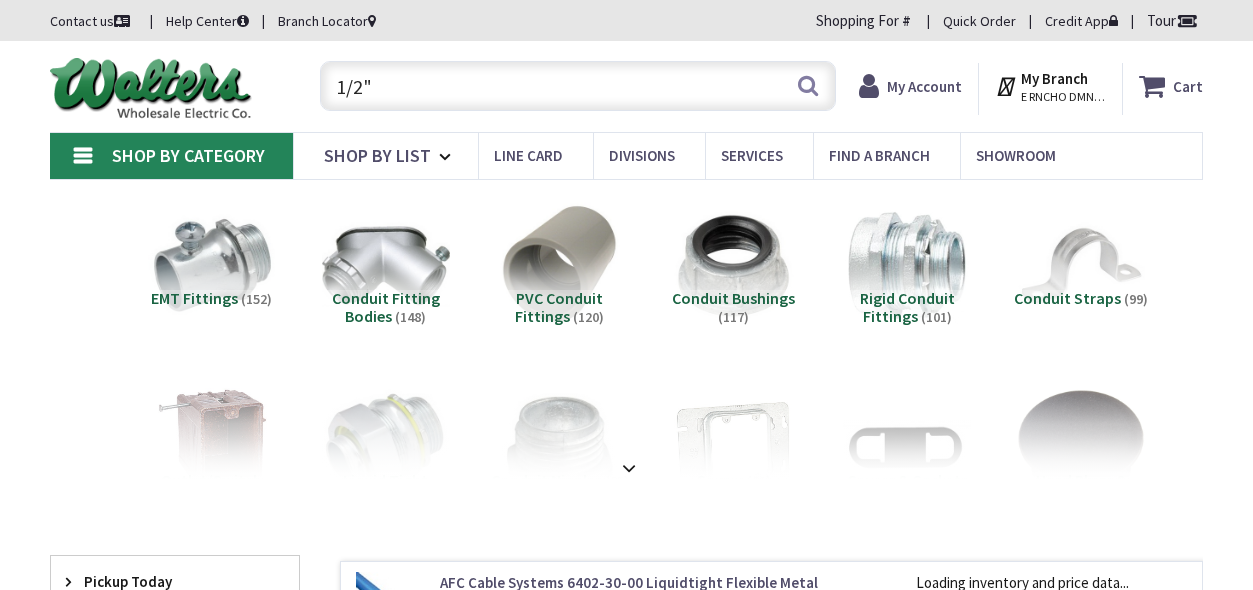 scroll, scrollTop: 0, scrollLeft: 0, axis: both 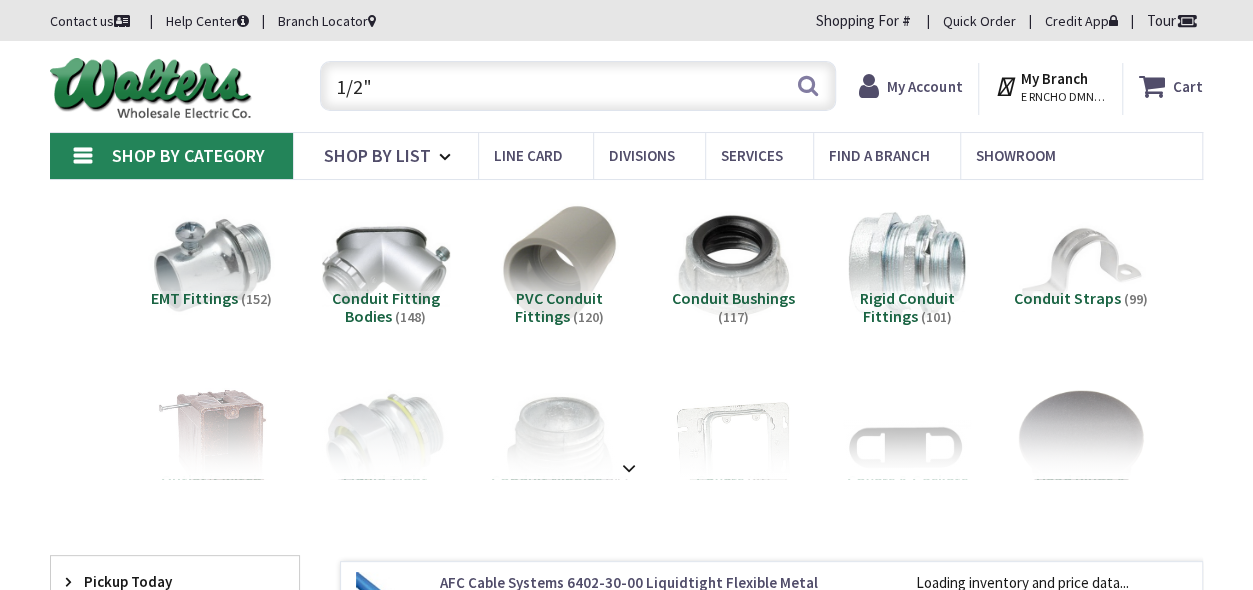 click on "1/2"" at bounding box center (578, 86) 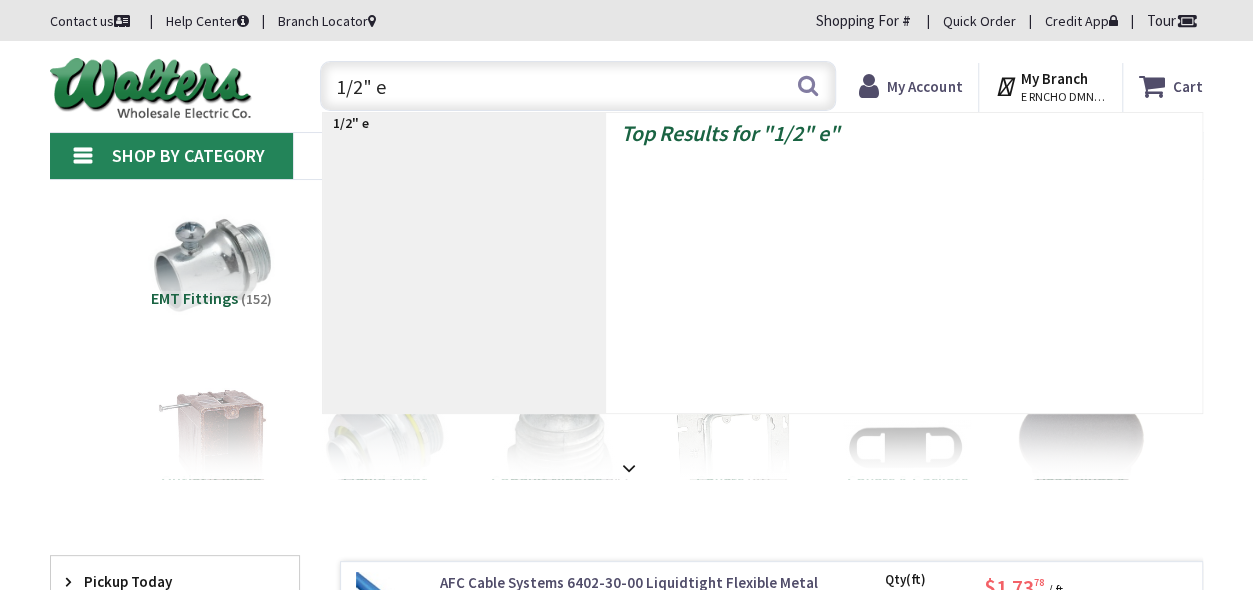 scroll, scrollTop: 0, scrollLeft: 0, axis: both 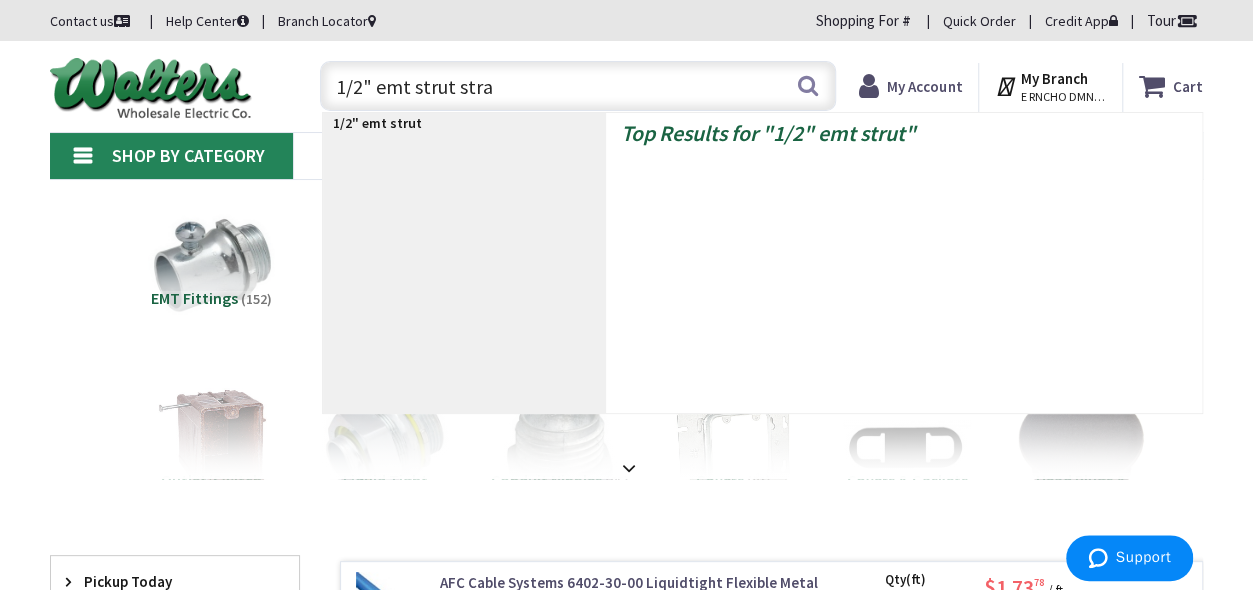 type on "1/2" emt strut strap" 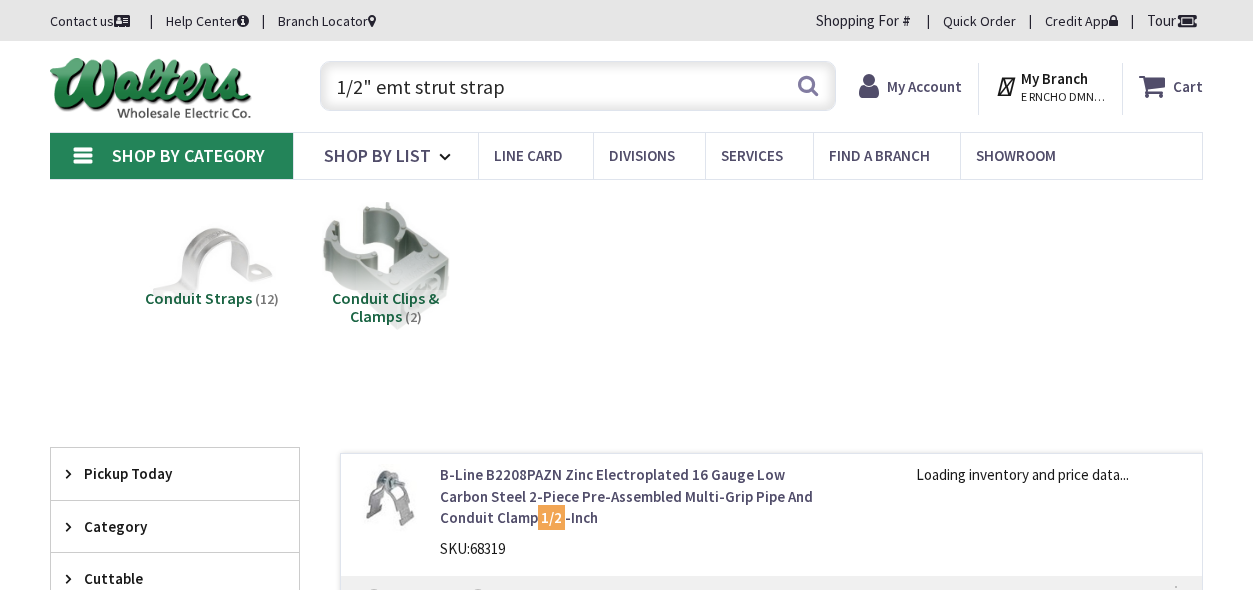 scroll, scrollTop: 0, scrollLeft: 0, axis: both 